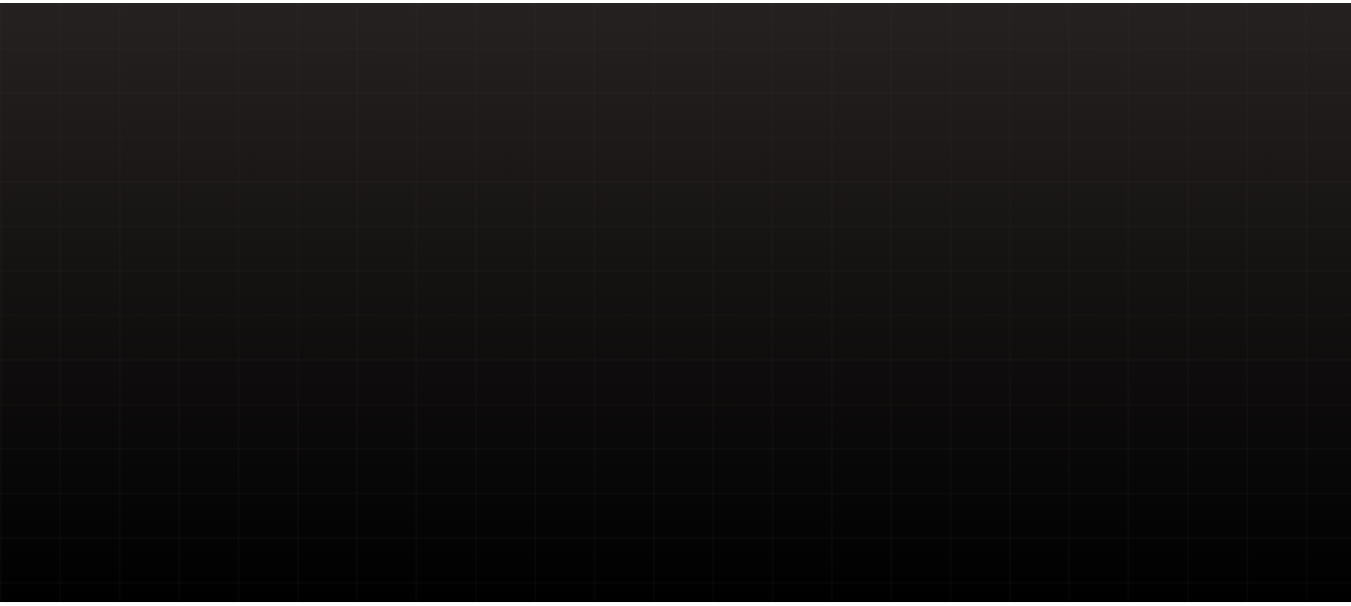 scroll, scrollTop: 0, scrollLeft: 0, axis: both 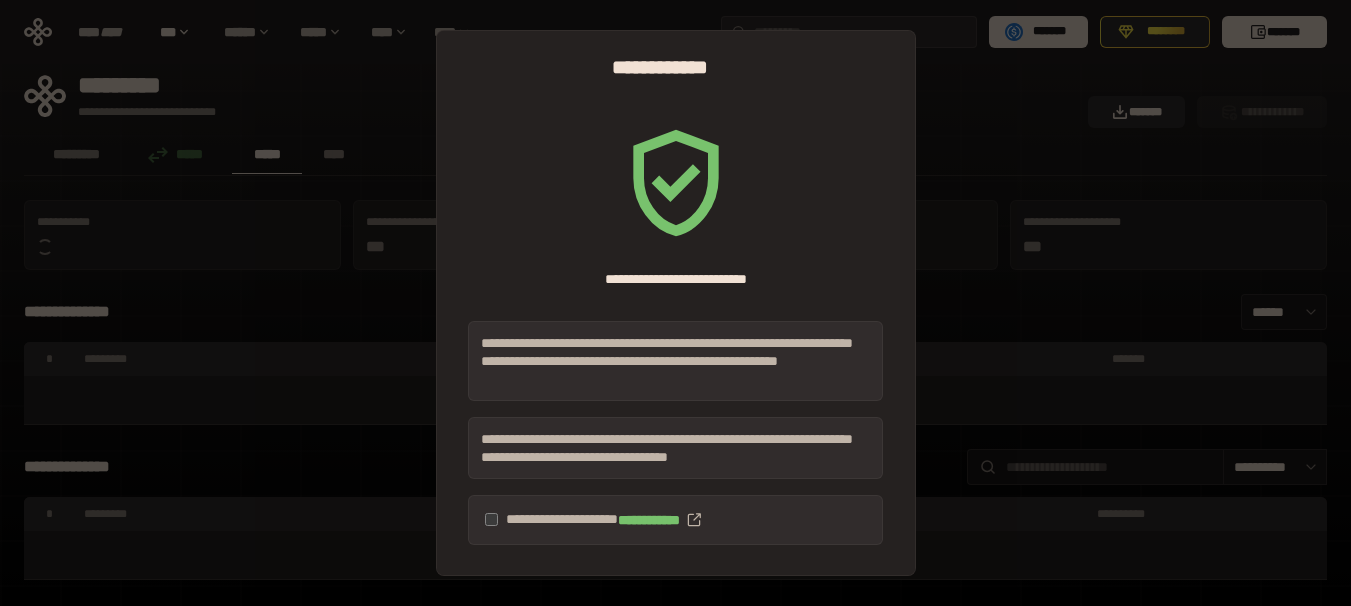 click on "********" at bounding box center (683, 599) 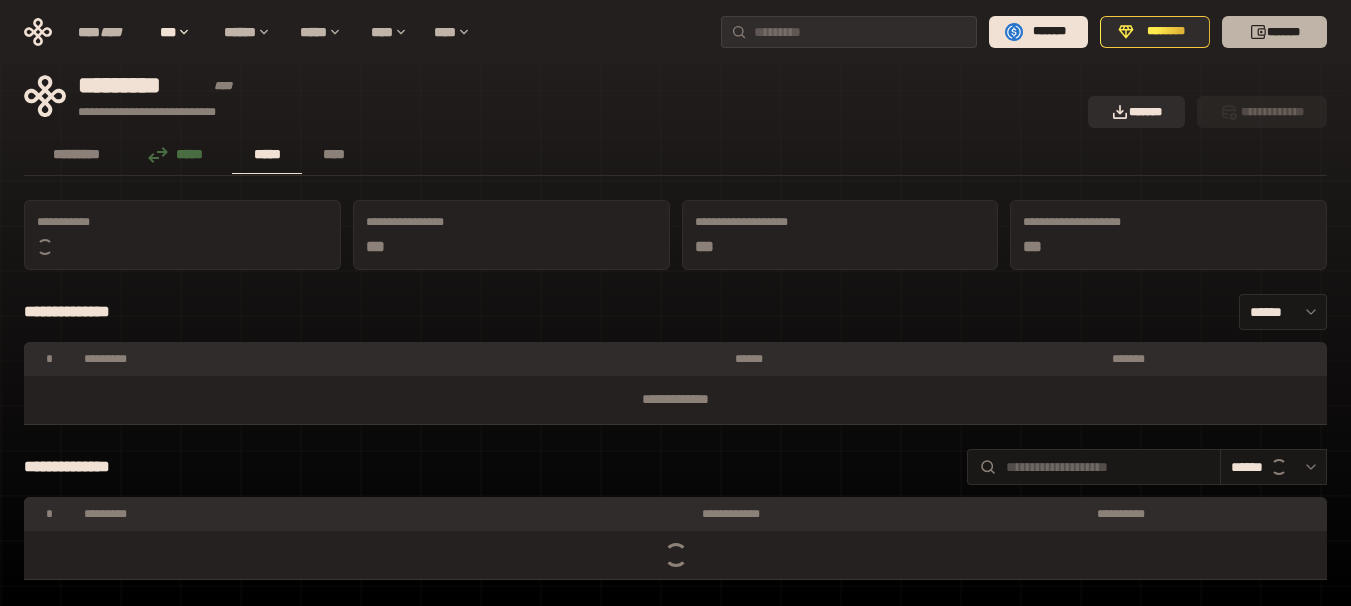 click on "*******" at bounding box center (1274, 32) 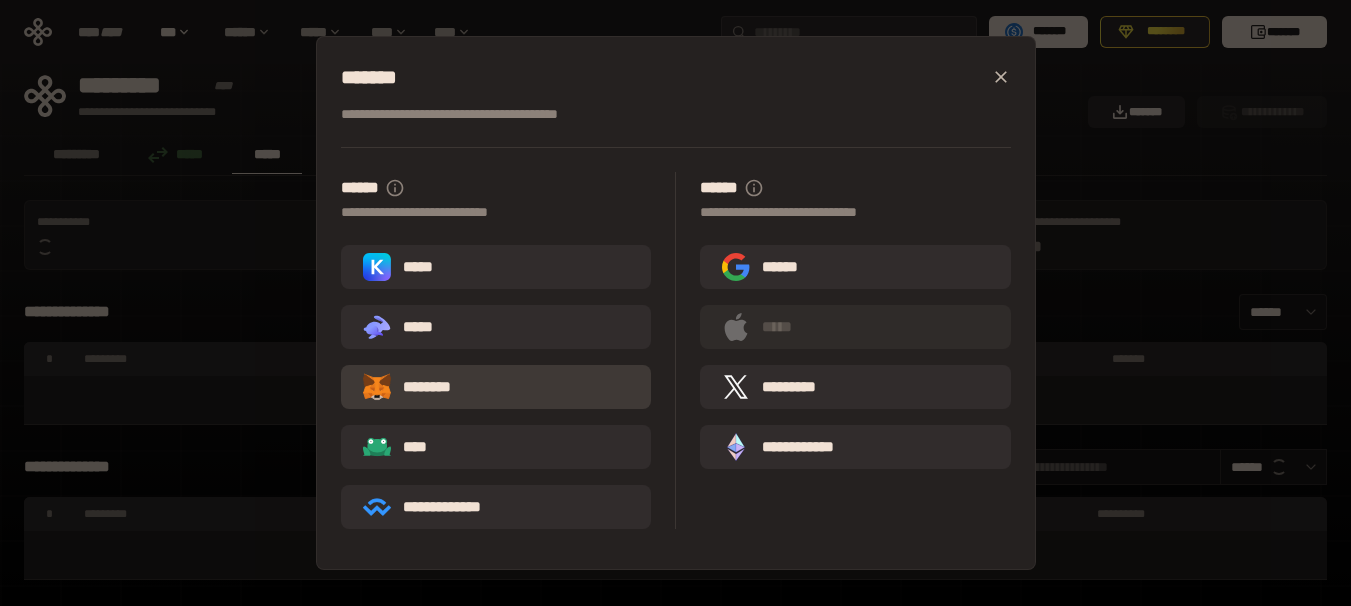 click on "********" at bounding box center (421, 387) 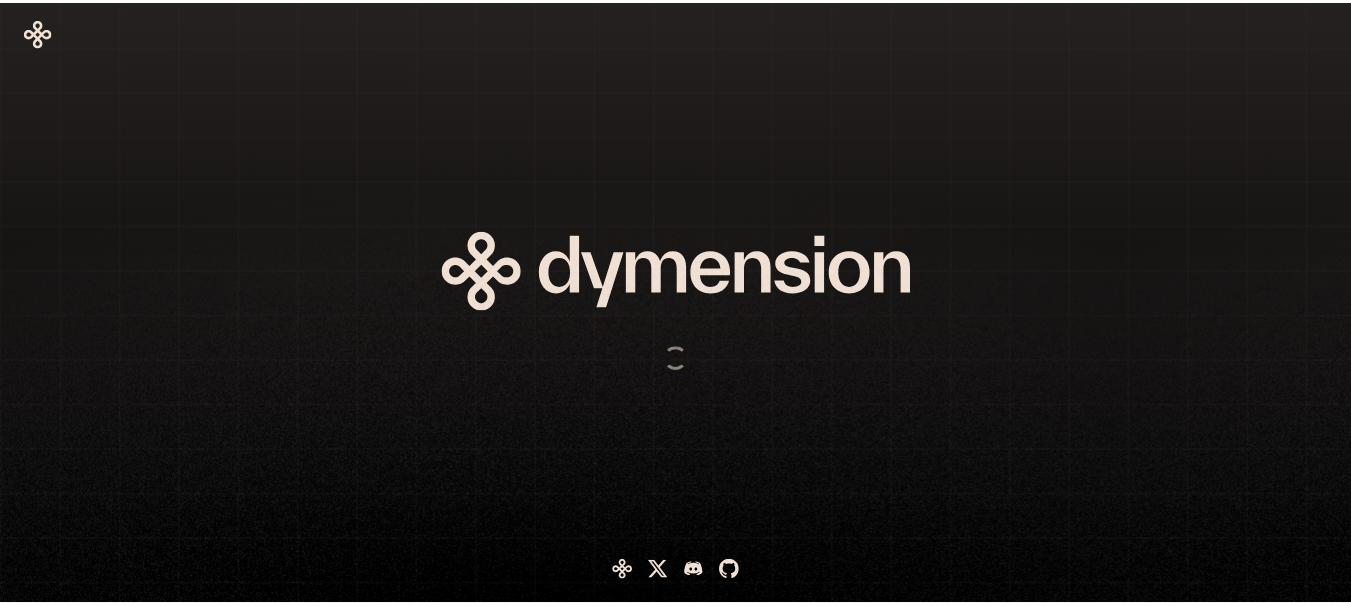 scroll, scrollTop: 0, scrollLeft: 0, axis: both 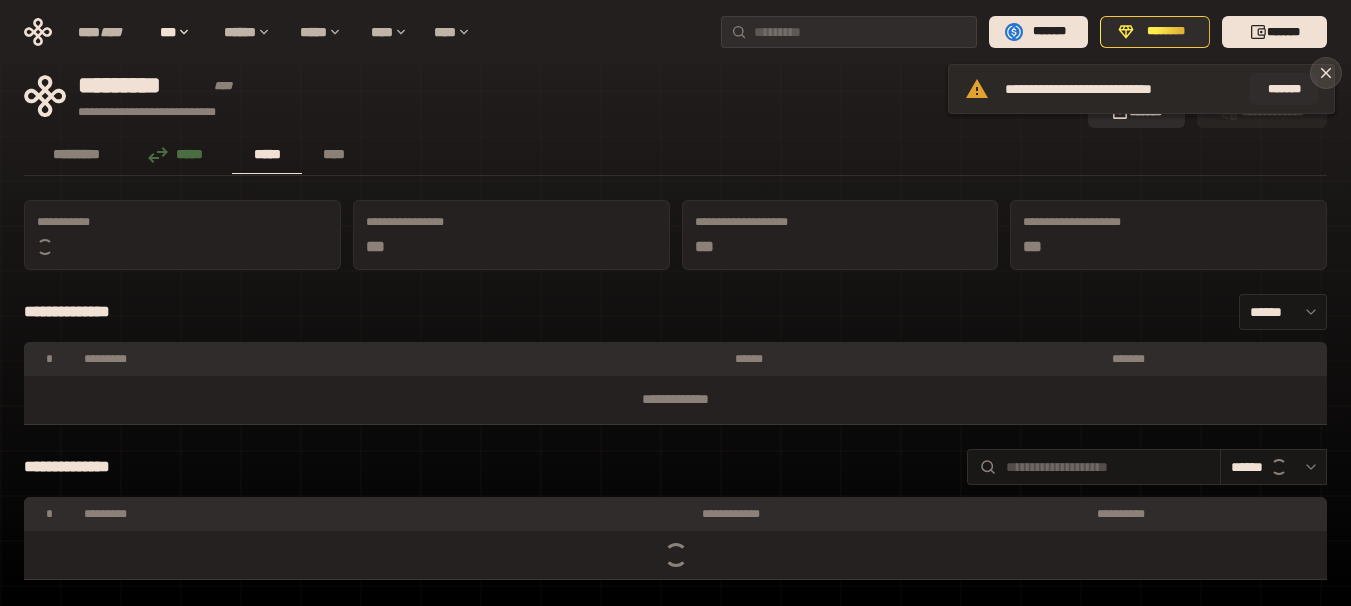 click 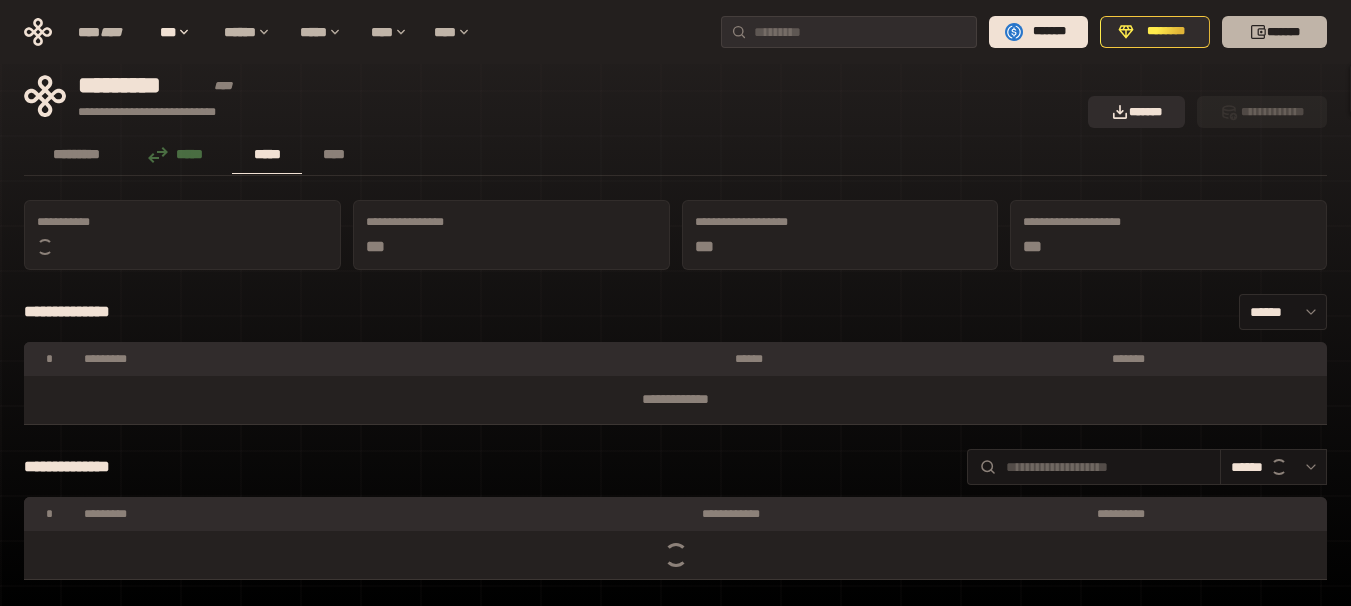 click on "*******" at bounding box center [1274, 32] 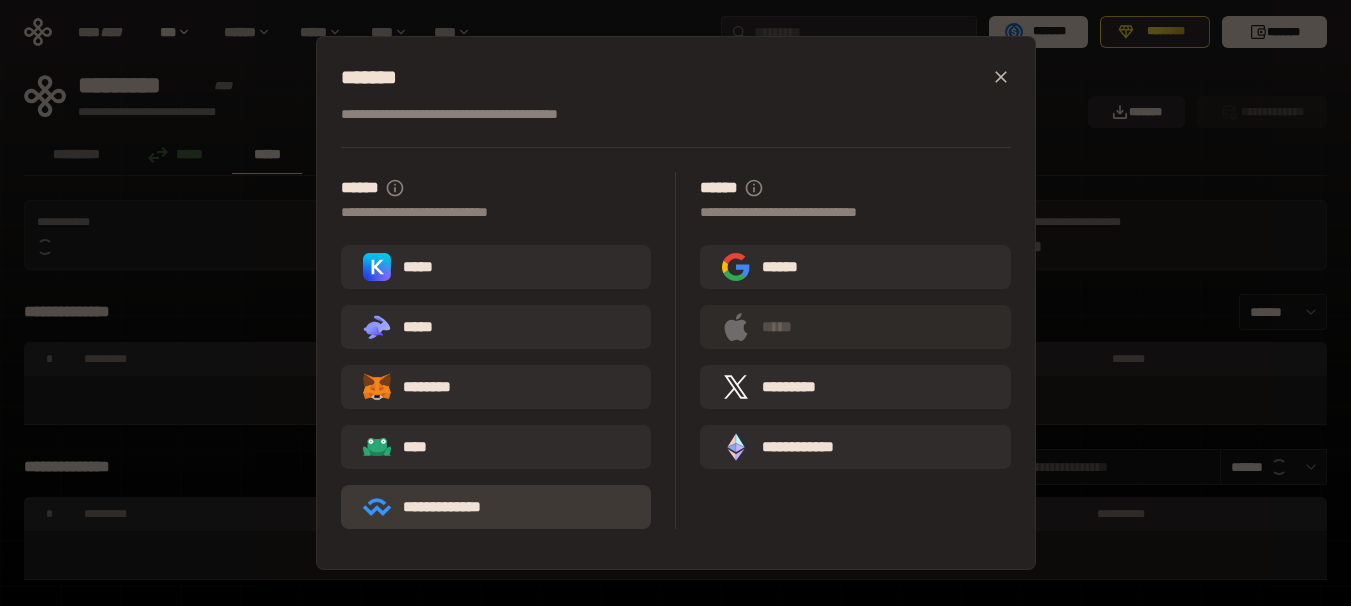 click on "**********" at bounding box center [436, 507] 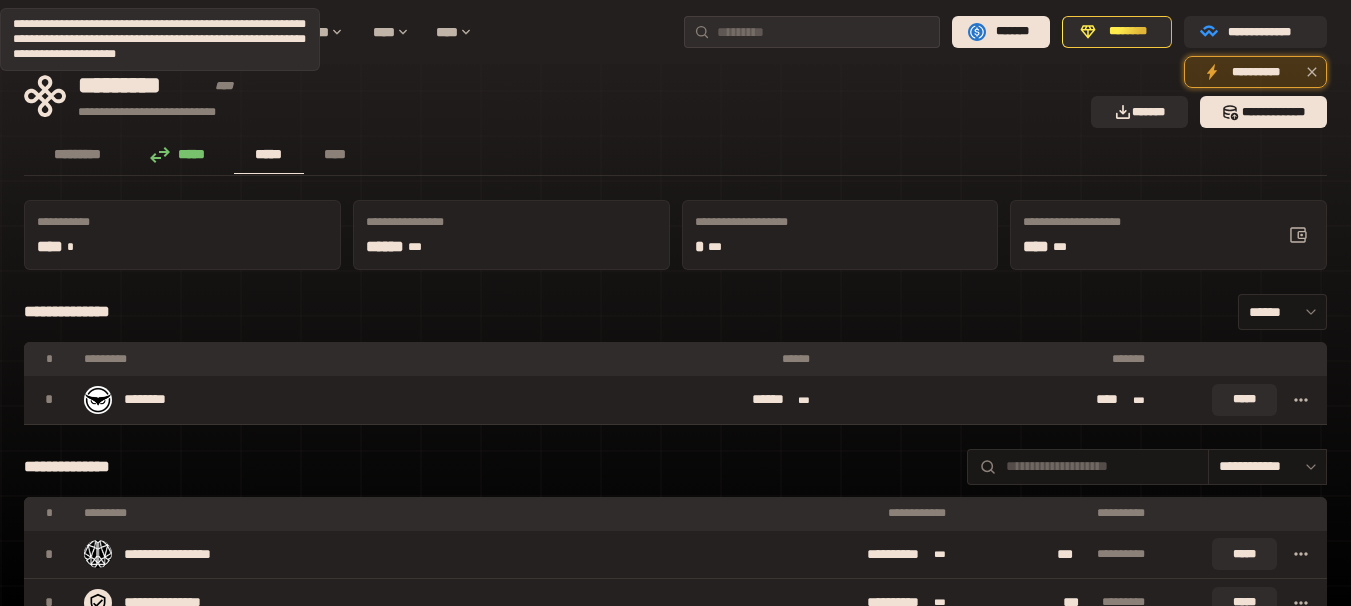 click on "**********" at bounding box center (1255, 72) 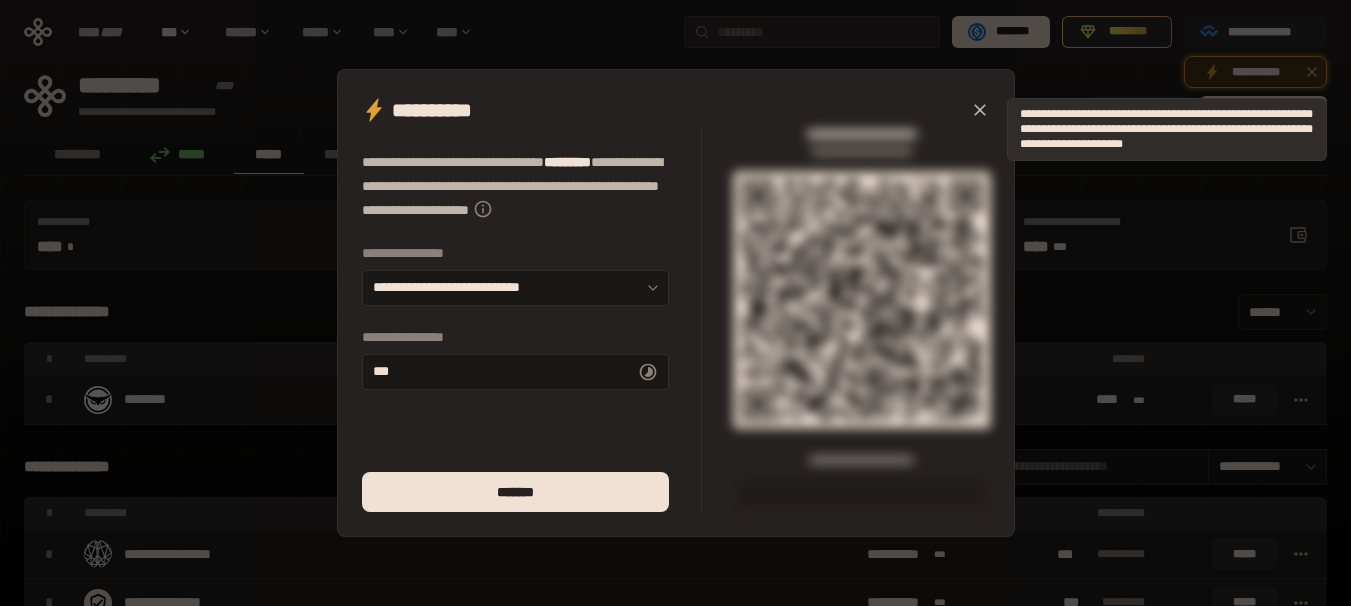 type on "******" 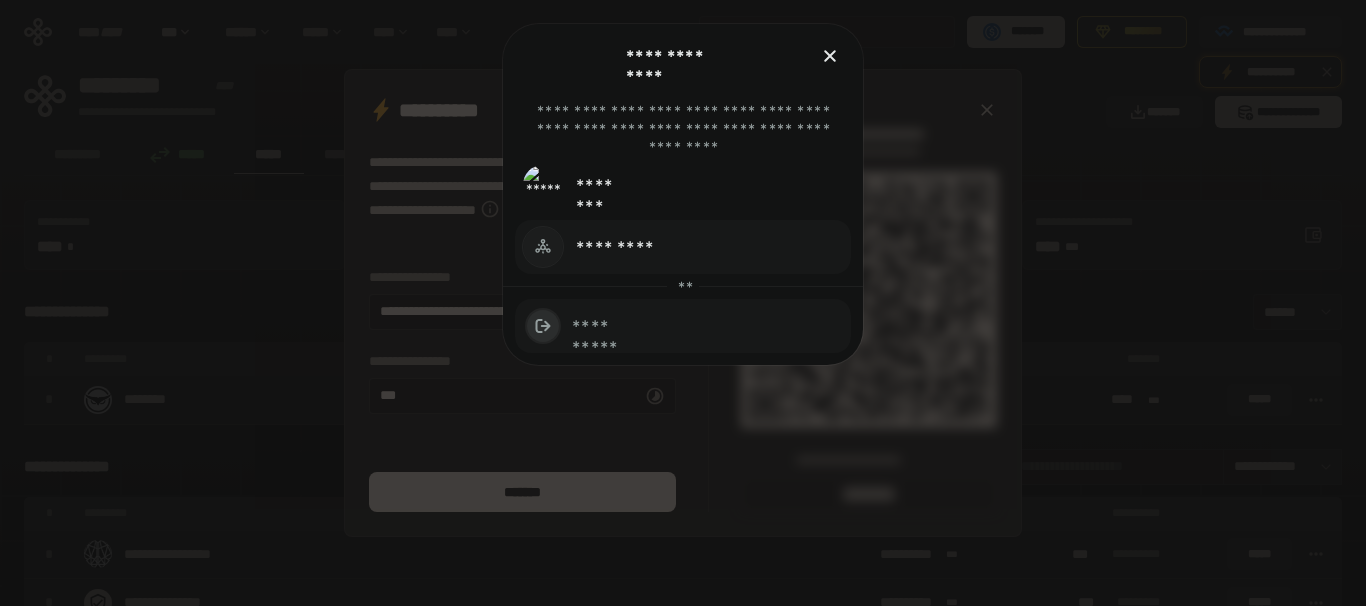 click on "*********" 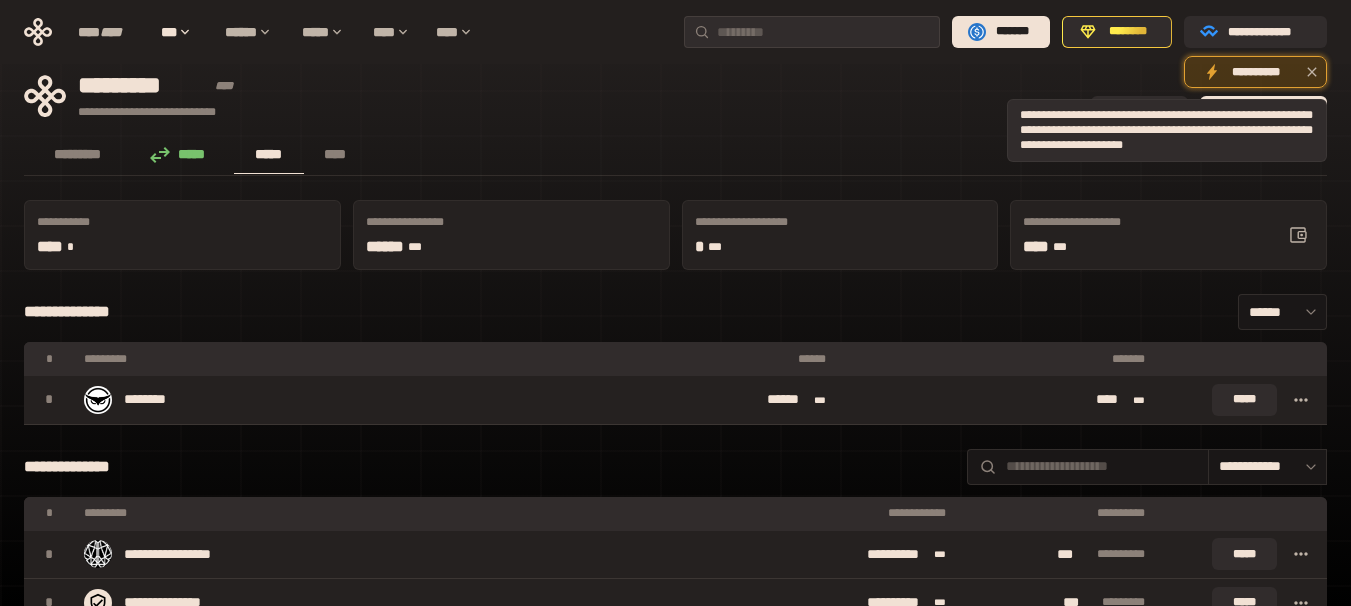 click on "**********" at bounding box center (1255, 72) 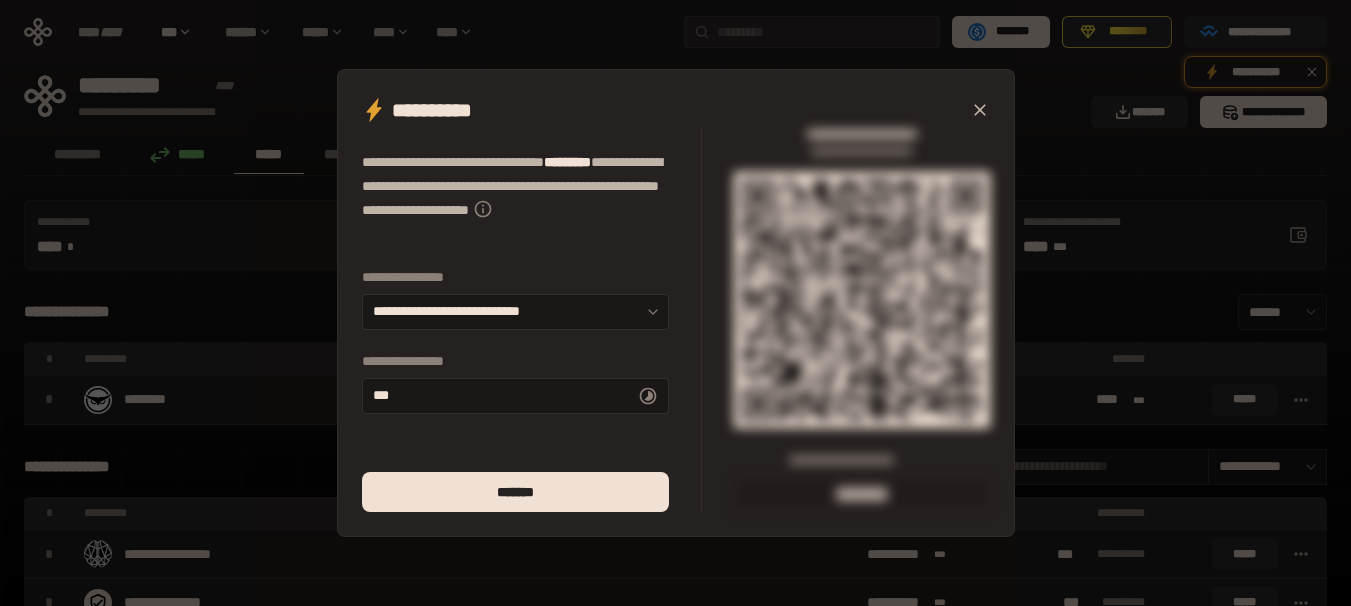 click 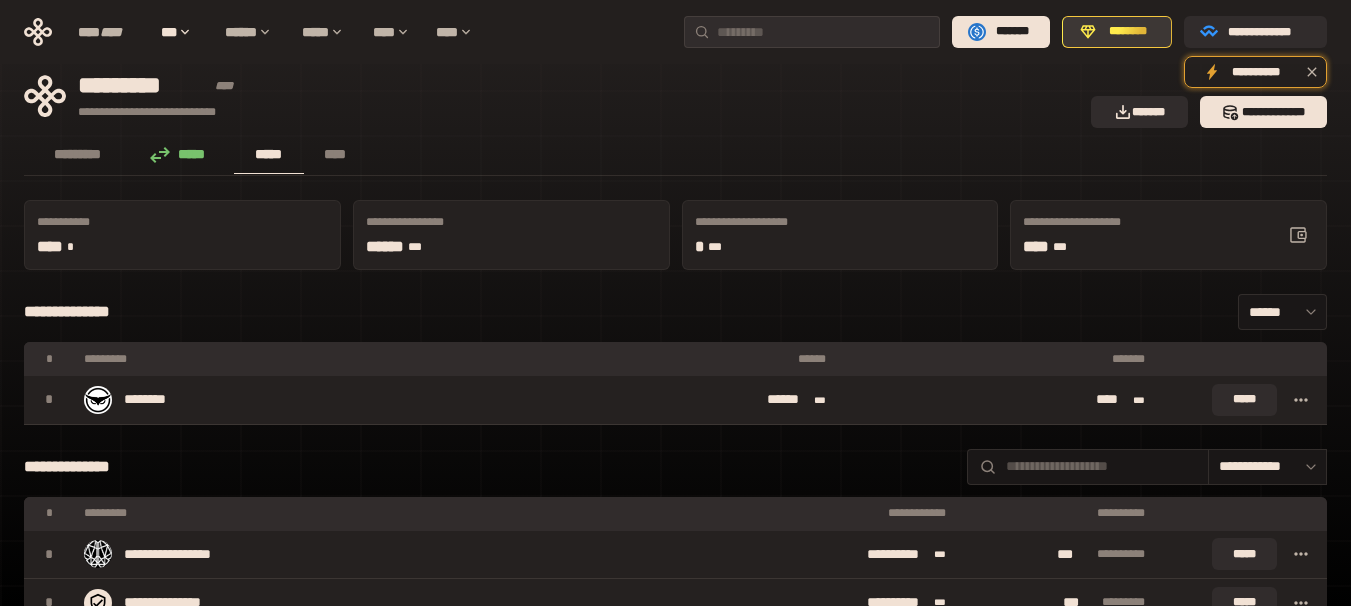 click on "********" at bounding box center (1128, 32) 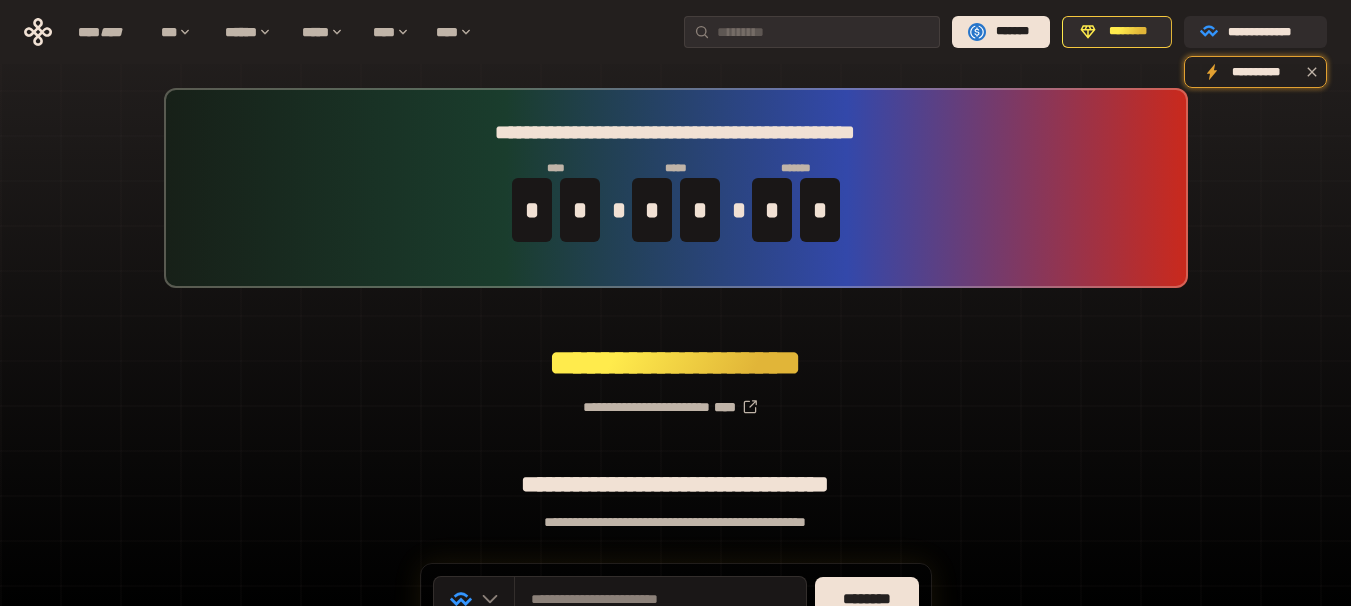 click on "**********" at bounding box center (675, 399) 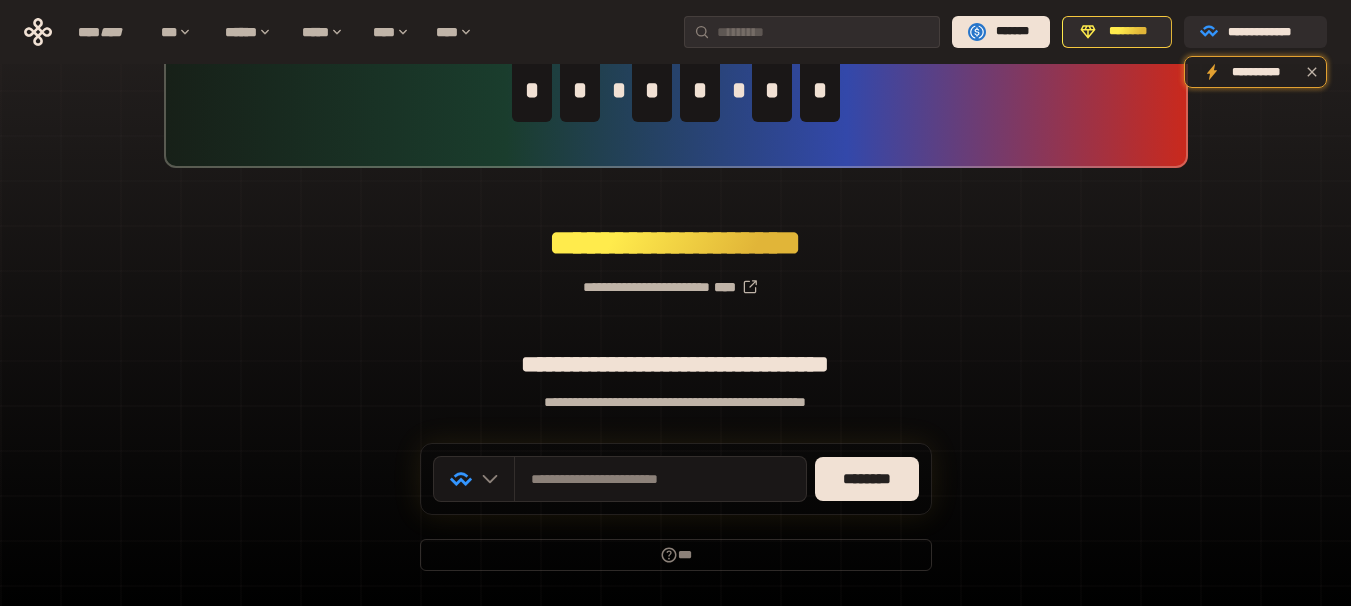 scroll, scrollTop: 160, scrollLeft: 0, axis: vertical 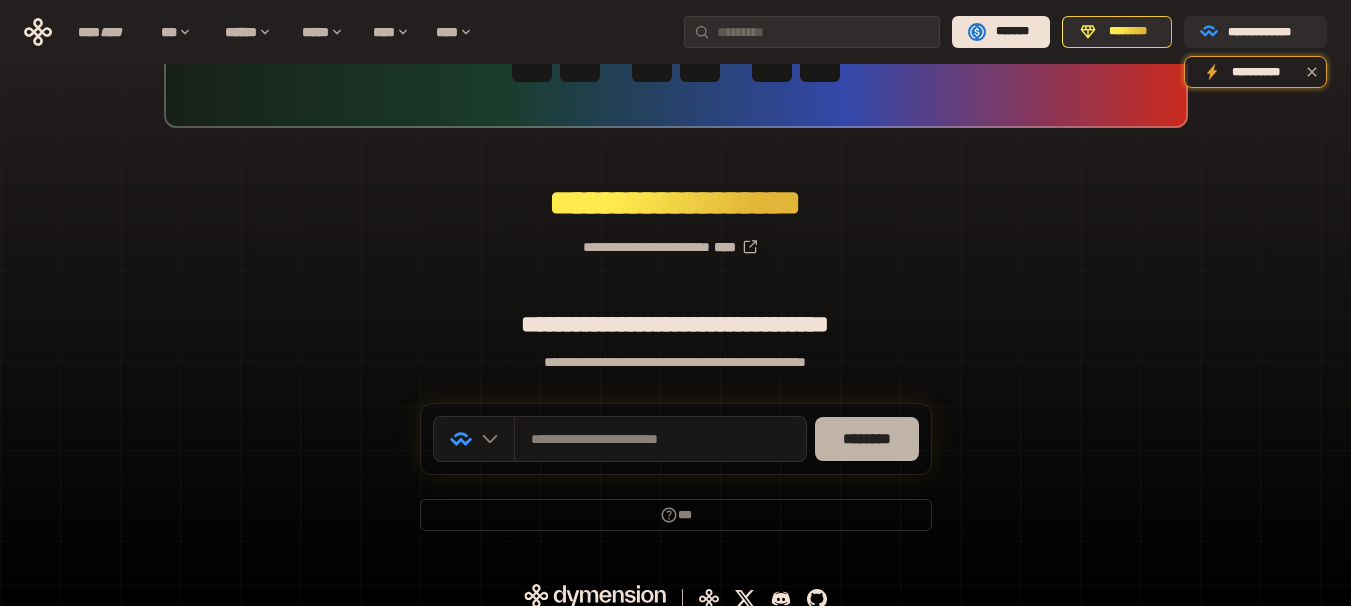 click on "********" at bounding box center [867, 439] 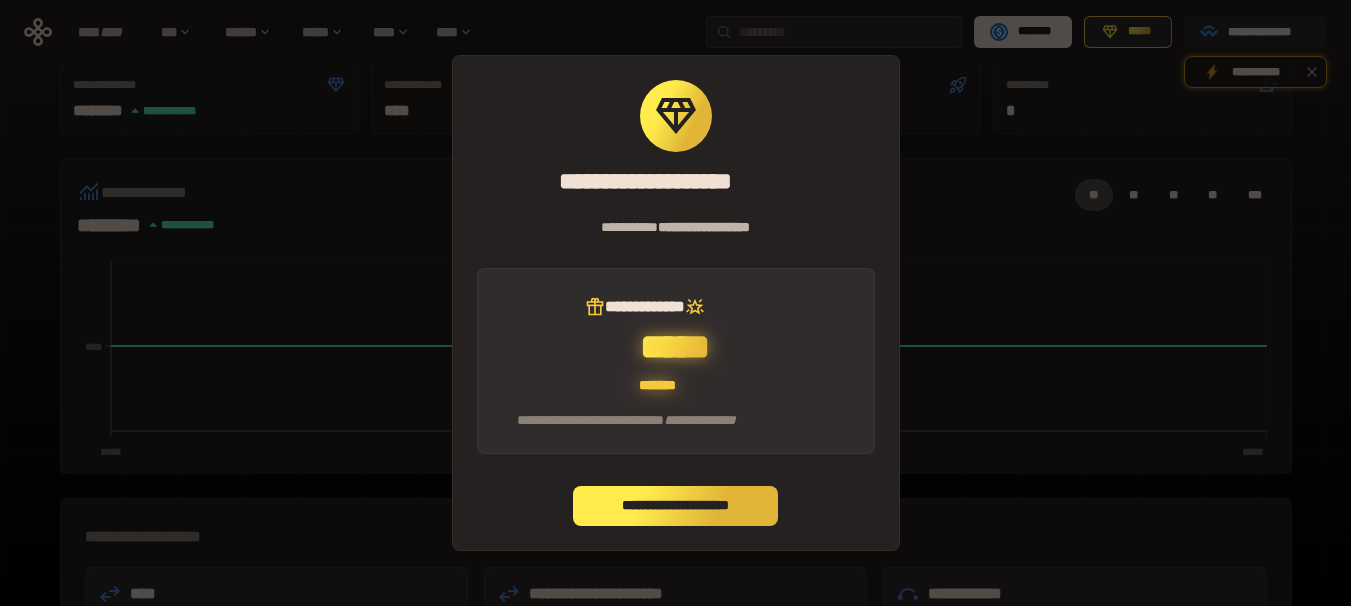 click on "**********" at bounding box center [675, 506] 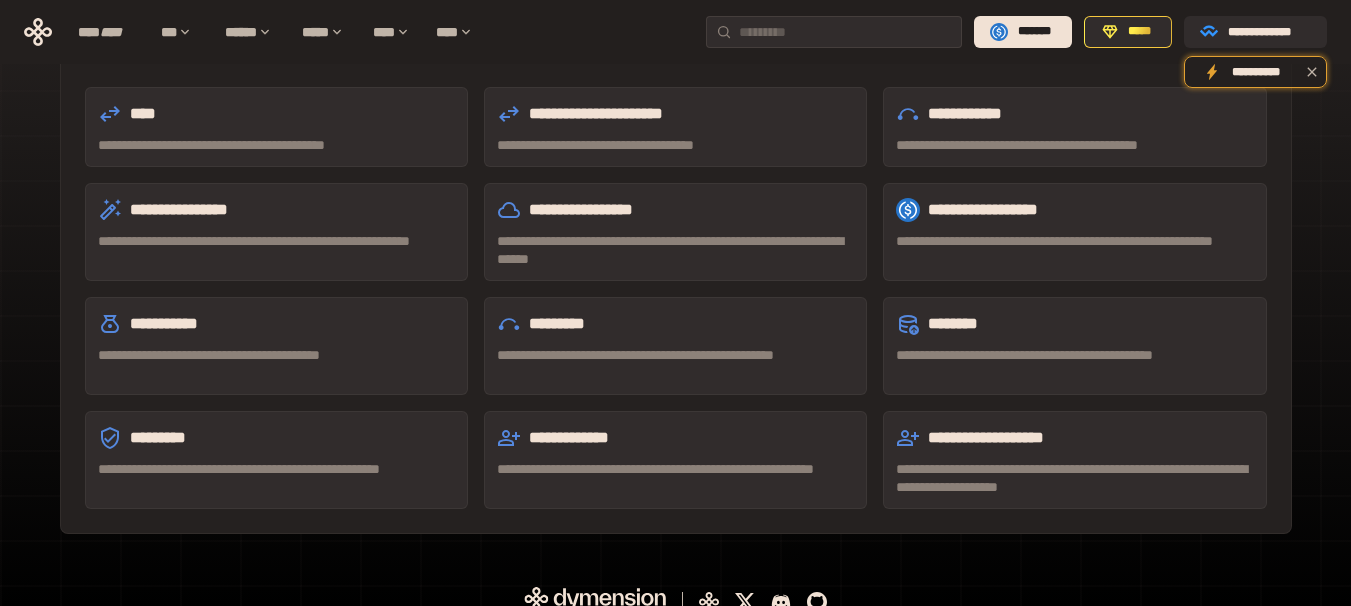 scroll, scrollTop: 660, scrollLeft: 0, axis: vertical 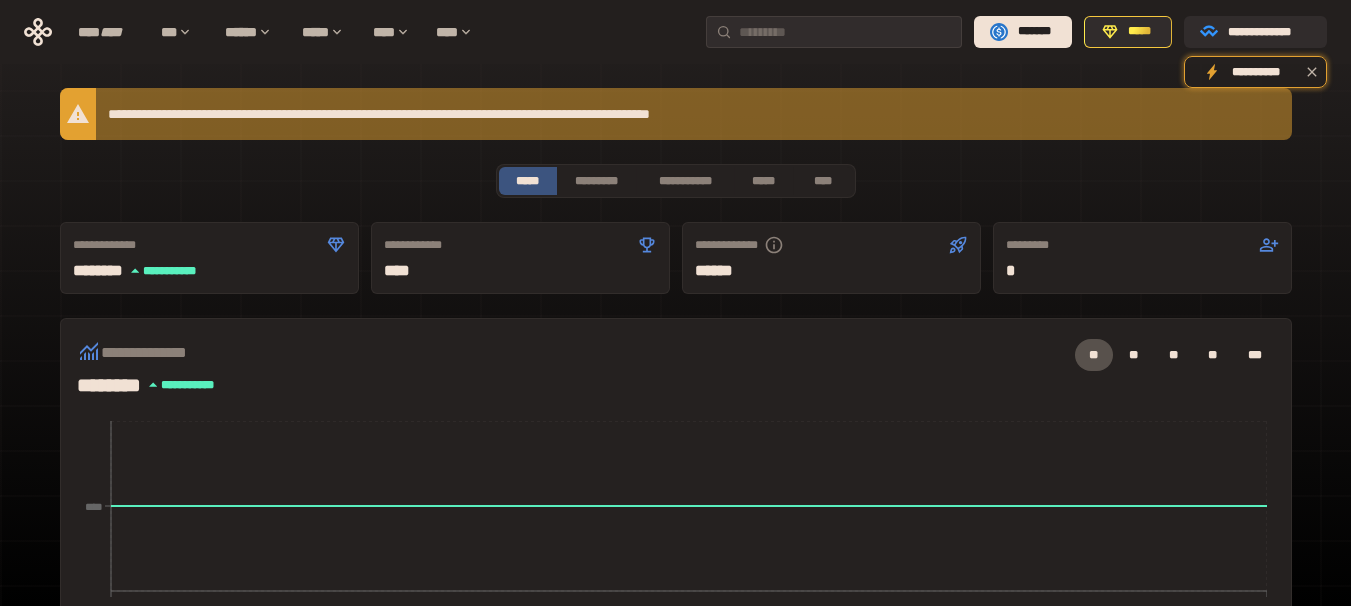 click on "**********" at bounding box center [676, 641] 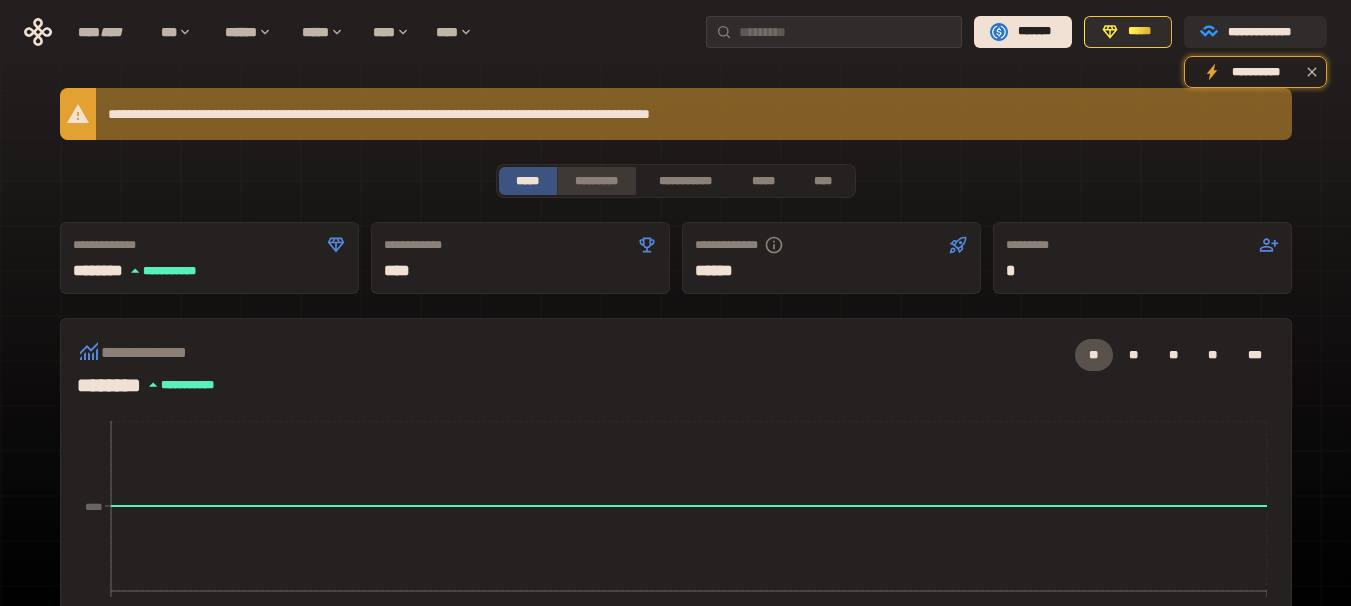 click on "*********" at bounding box center (596, 181) 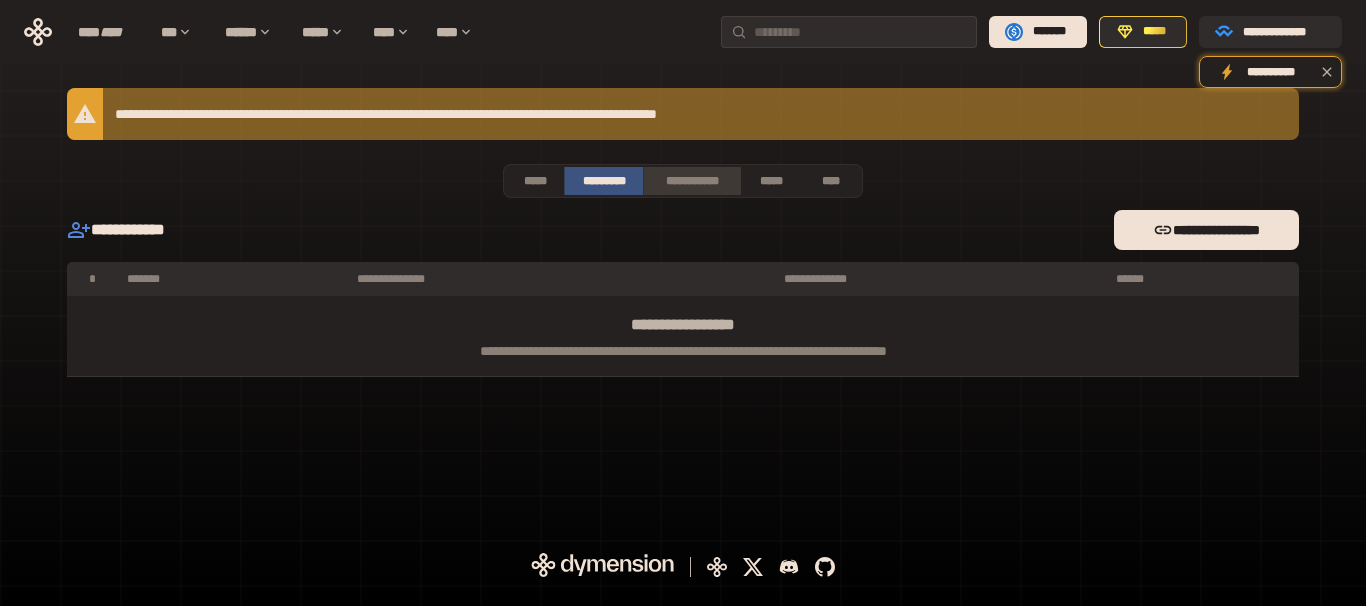 click on "**********" at bounding box center [692, 181] 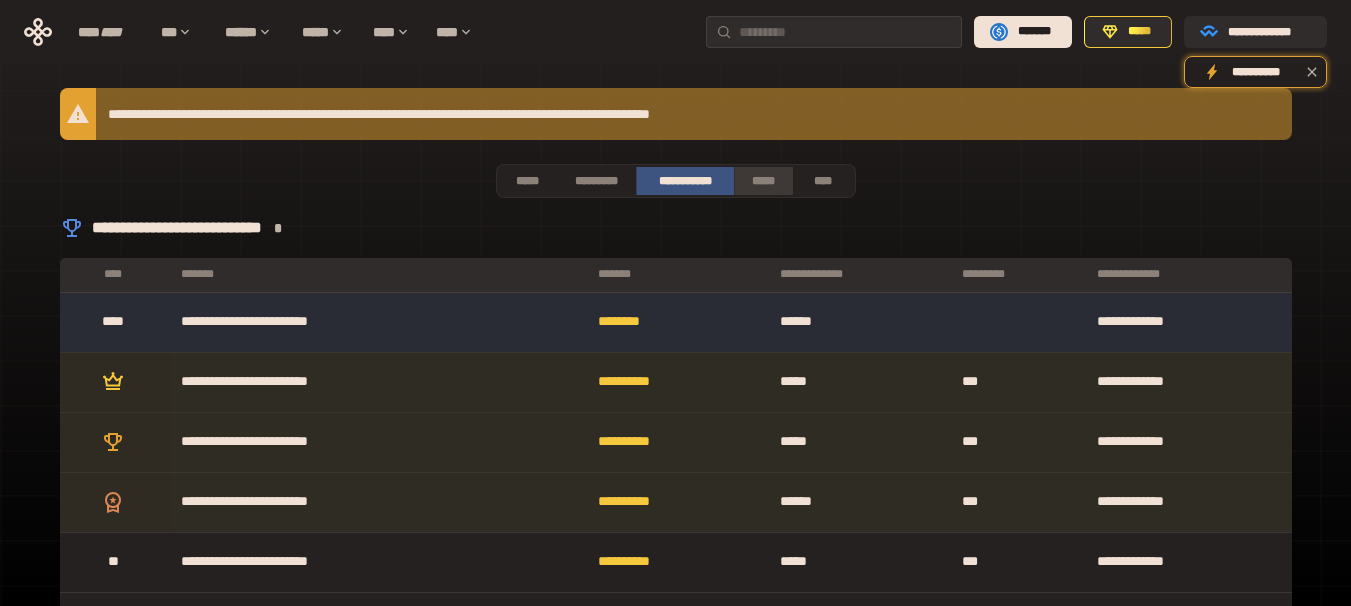 click on "*****" at bounding box center (763, 181) 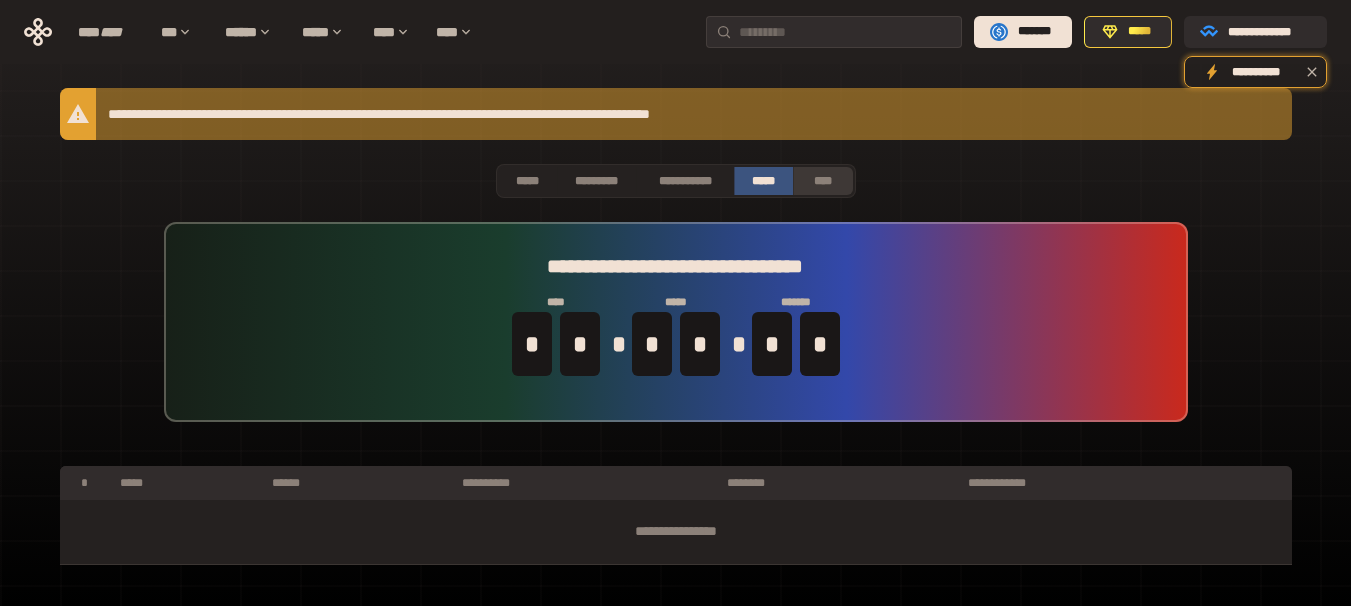 click on "****" at bounding box center (822, 181) 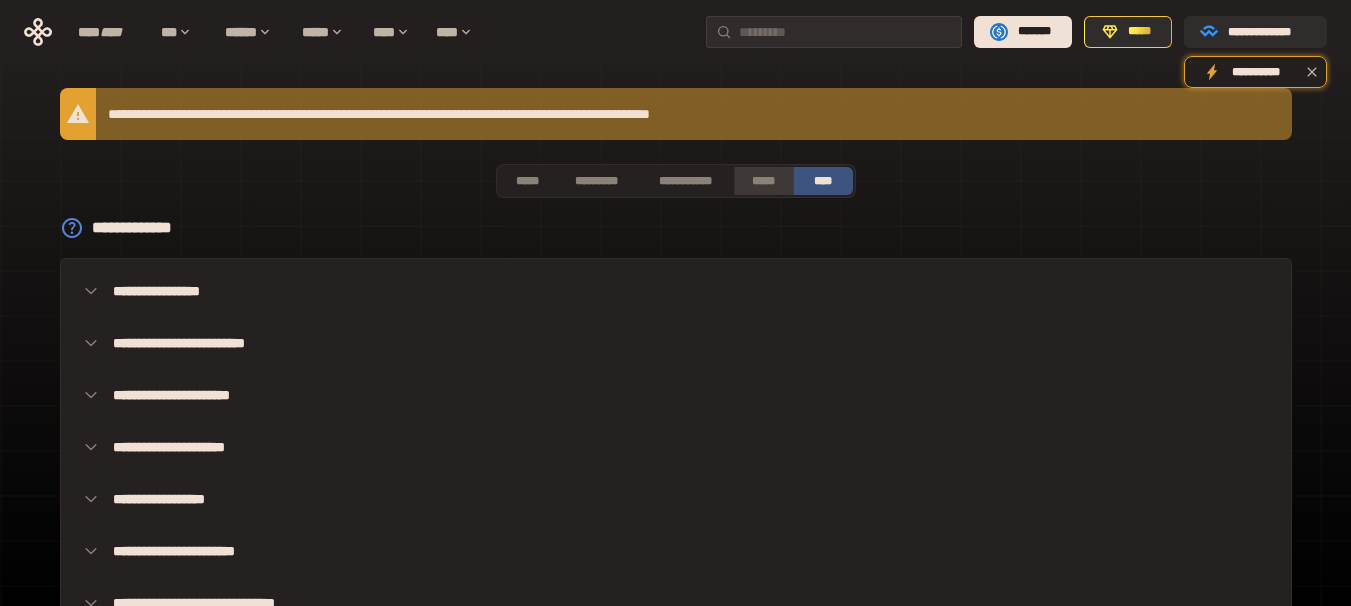 click on "*****" at bounding box center [763, 181] 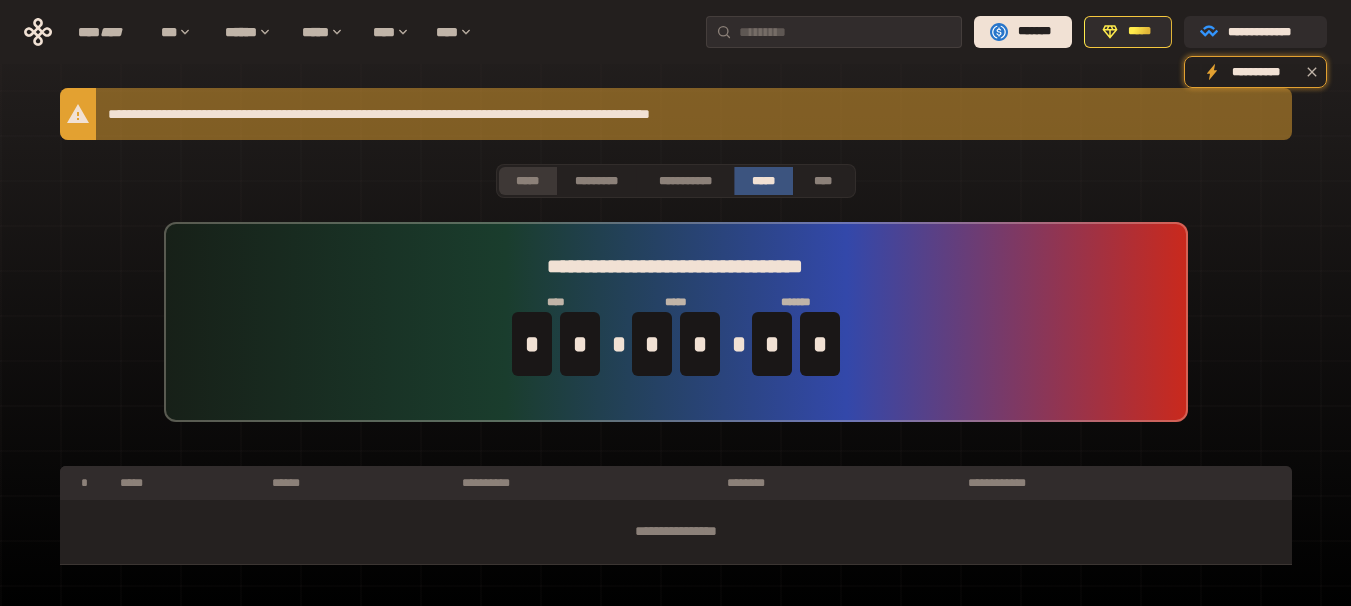 click on "*****" at bounding box center (528, 181) 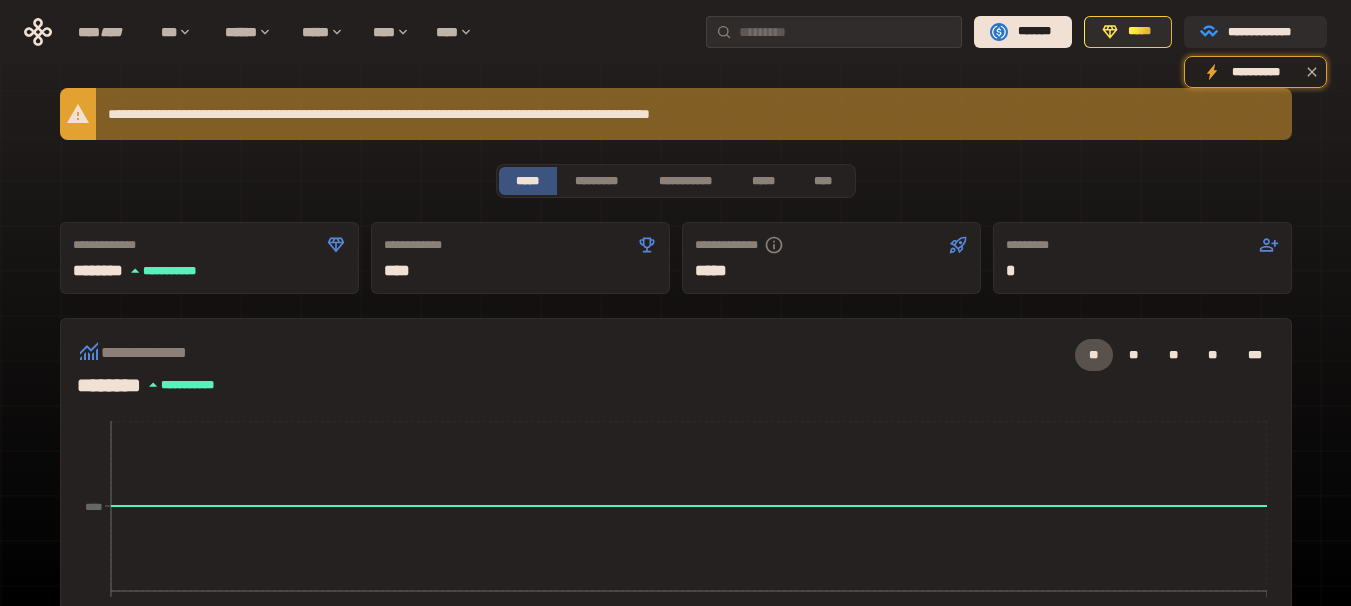 click on "**********" at bounding box center (676, 641) 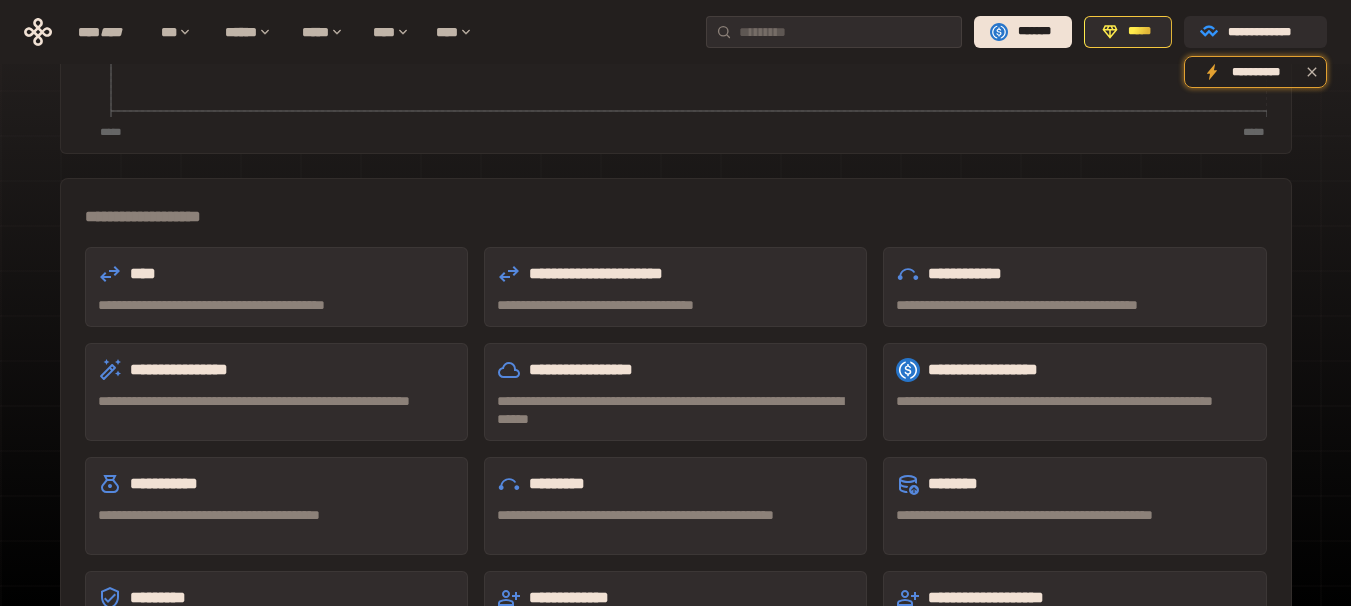 scroll, scrollTop: 440, scrollLeft: 0, axis: vertical 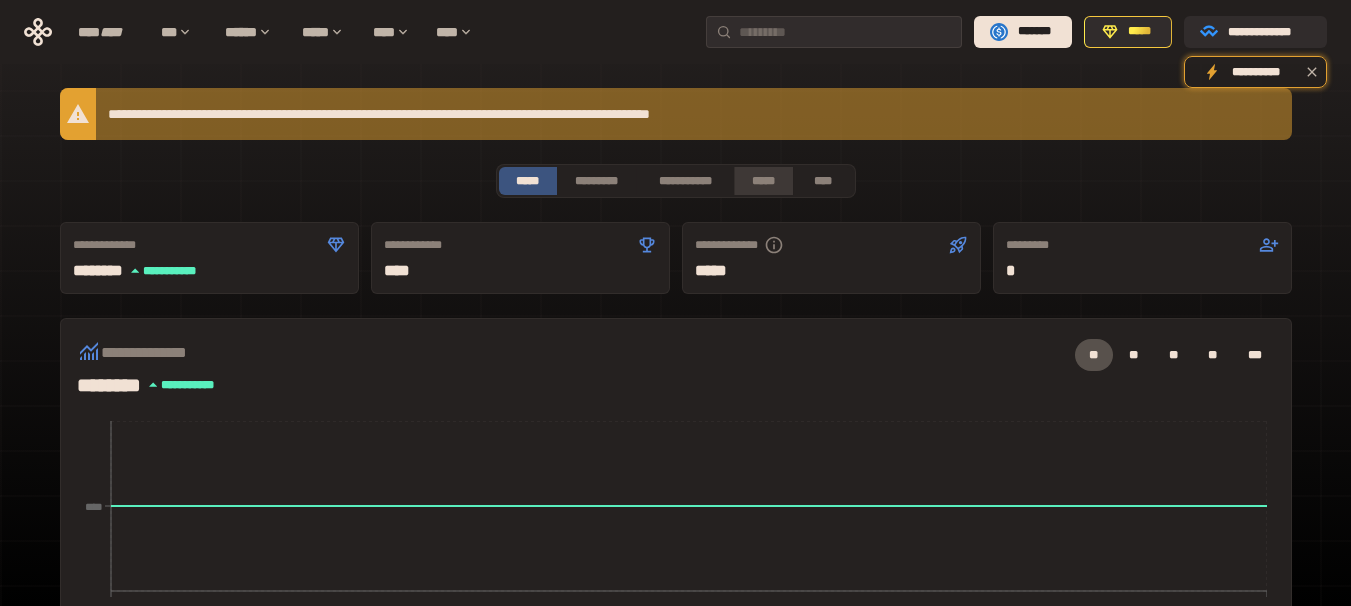 click on "*****" at bounding box center [763, 181] 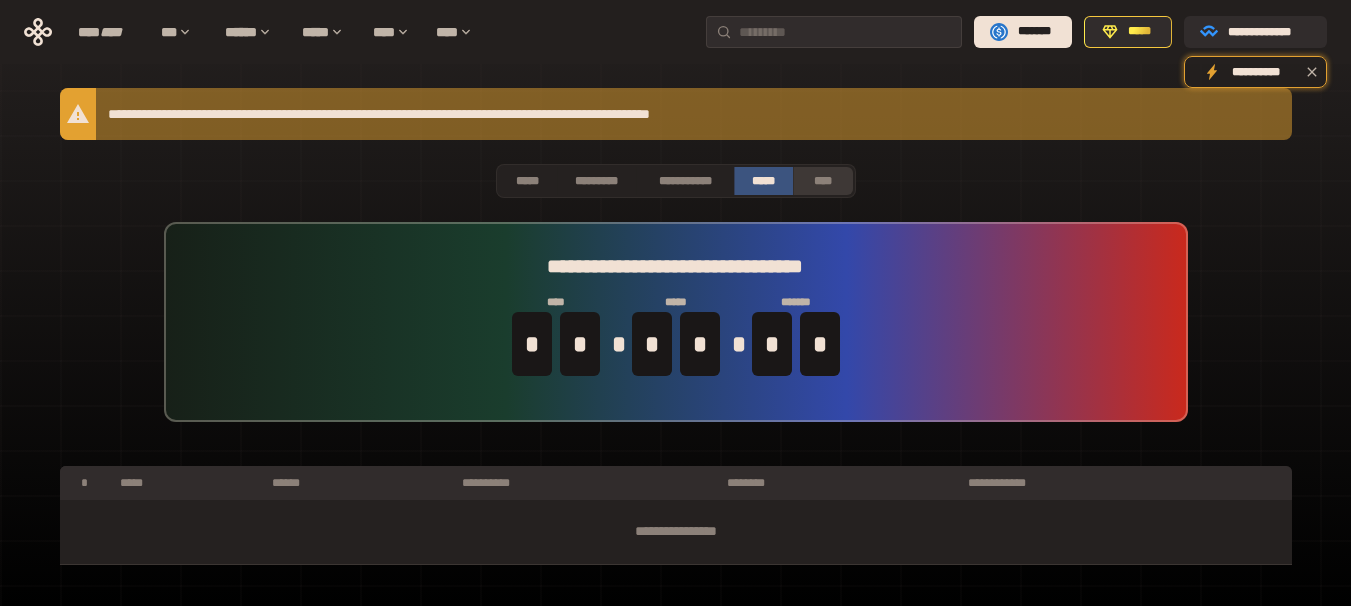 click on "****" at bounding box center [822, 181] 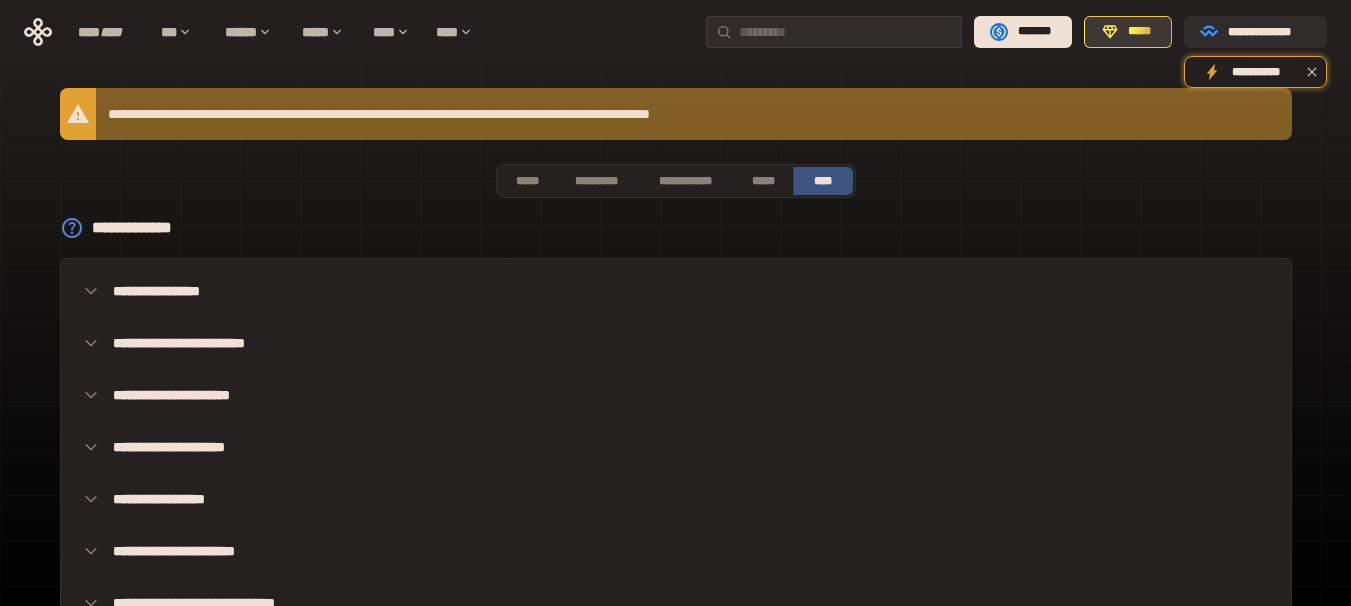 click on "*****" at bounding box center (1128, 32) 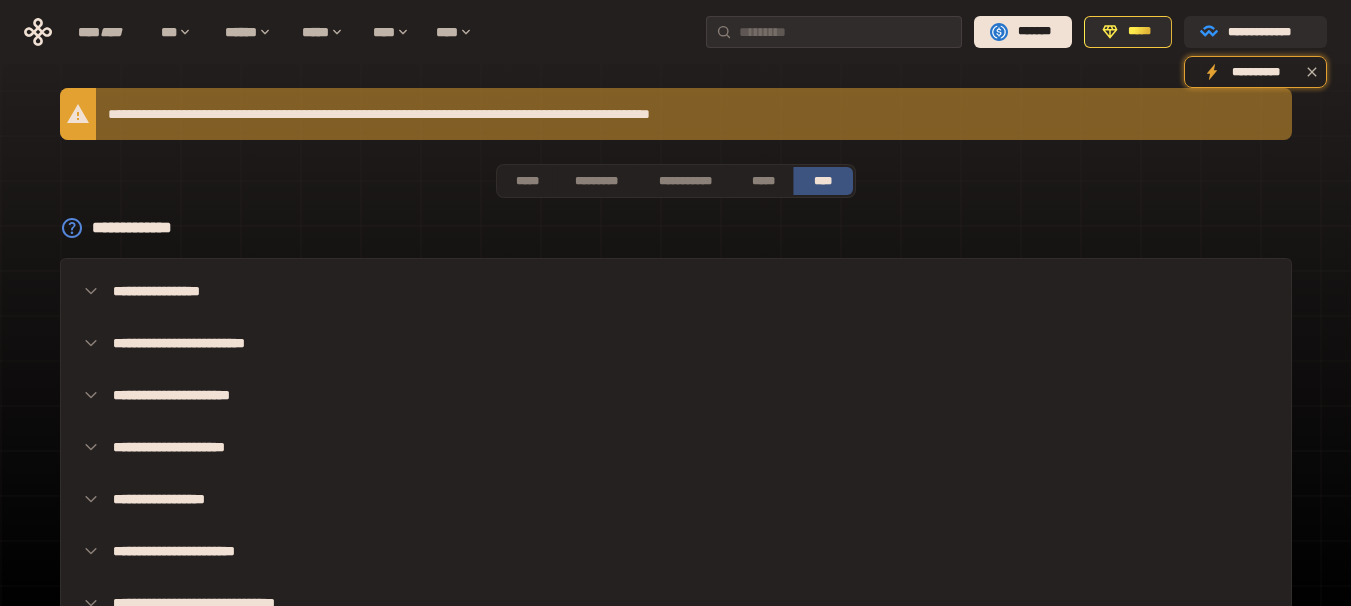 type 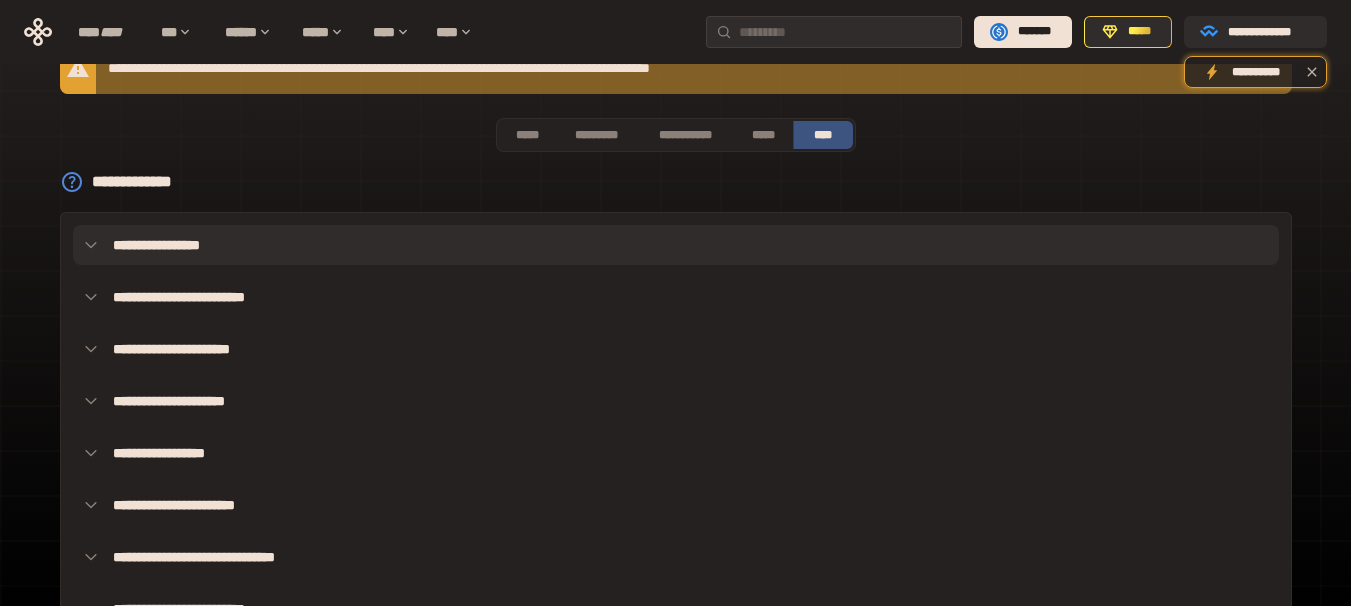 scroll, scrollTop: 80, scrollLeft: 0, axis: vertical 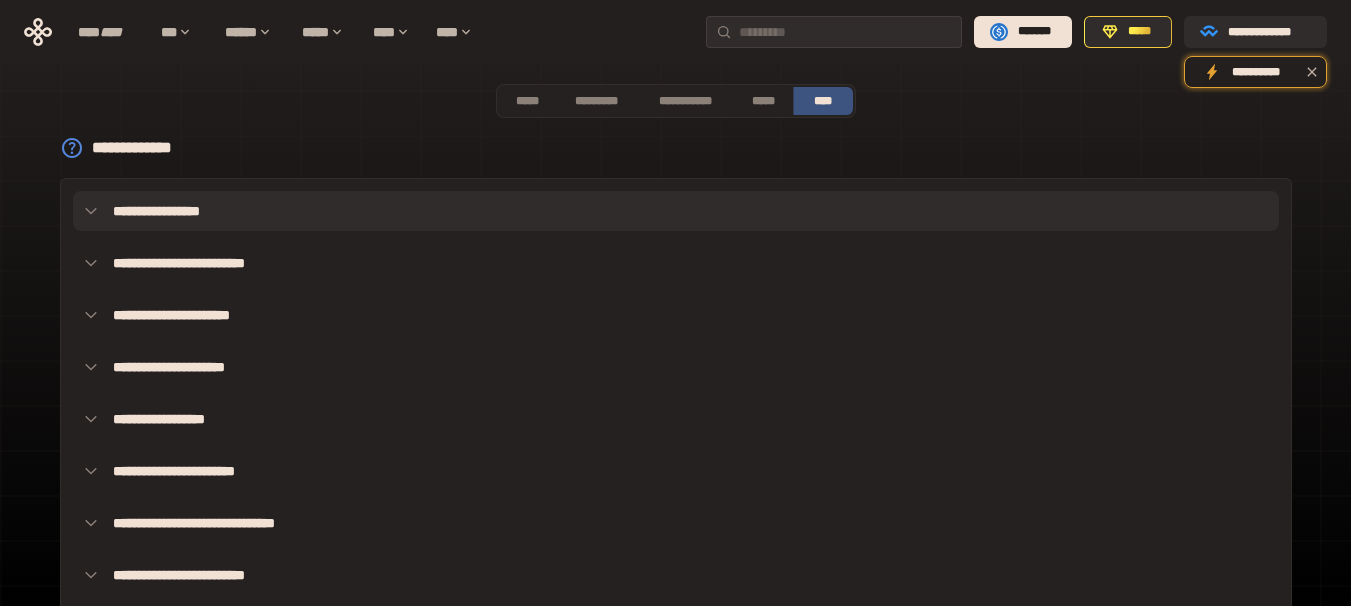click on "**********" at bounding box center [676, 211] 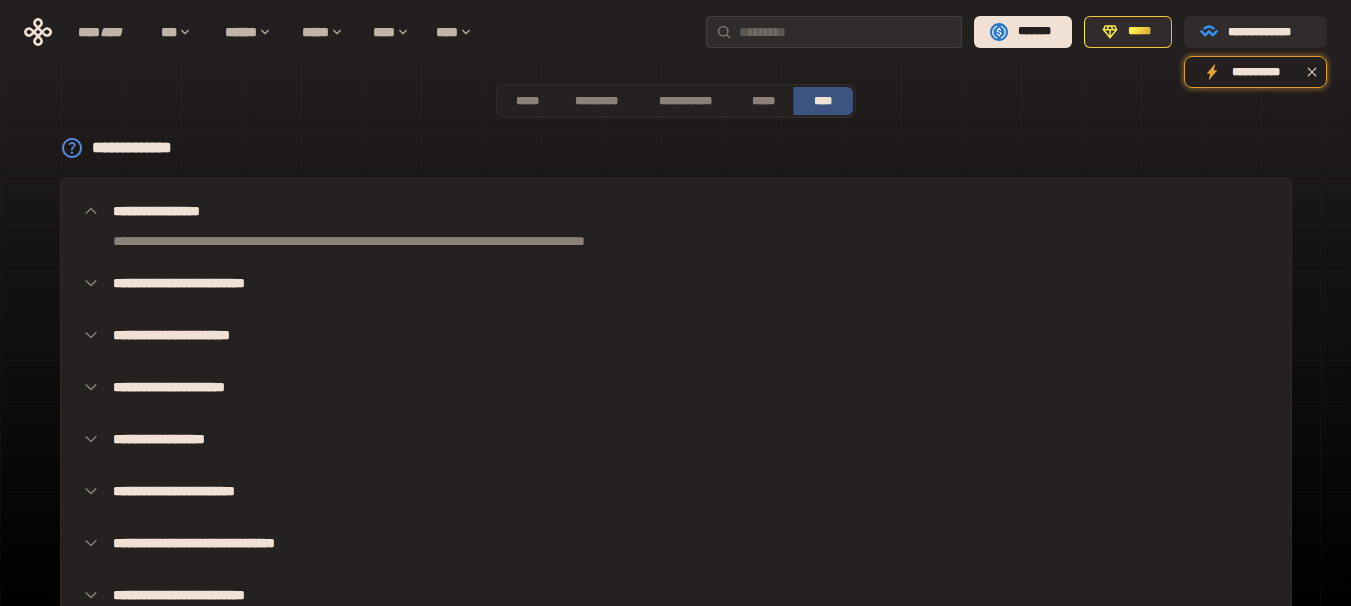 scroll, scrollTop: 75, scrollLeft: 0, axis: vertical 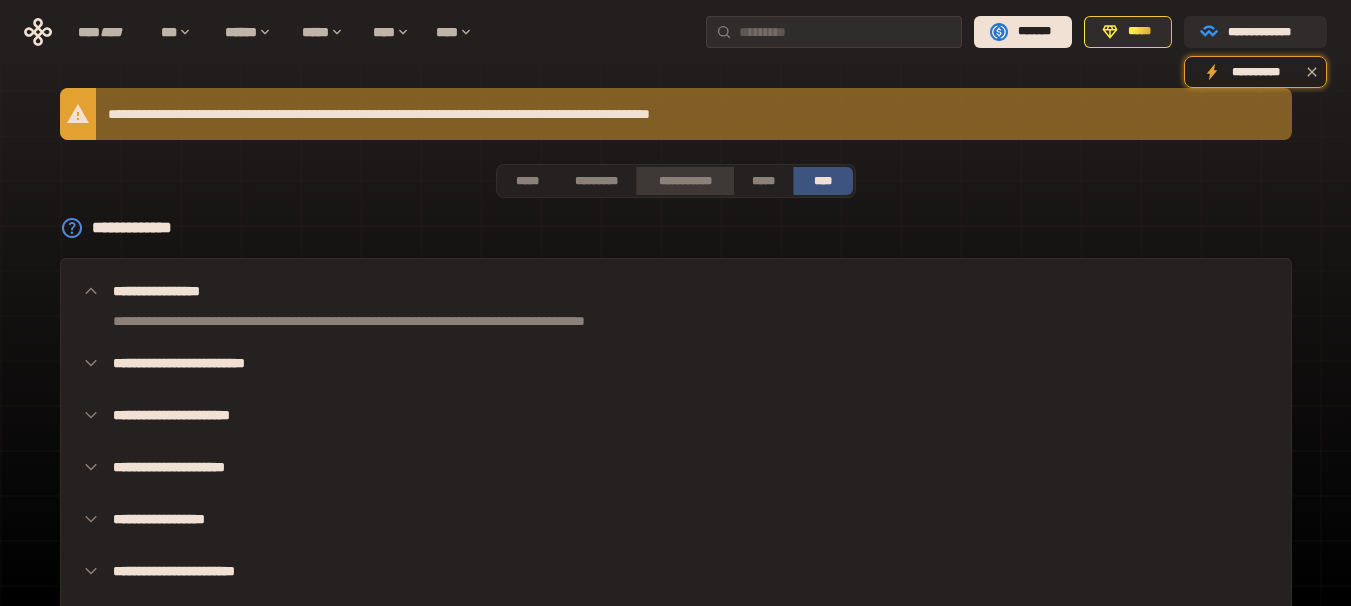 click on "**********" at bounding box center (685, 181) 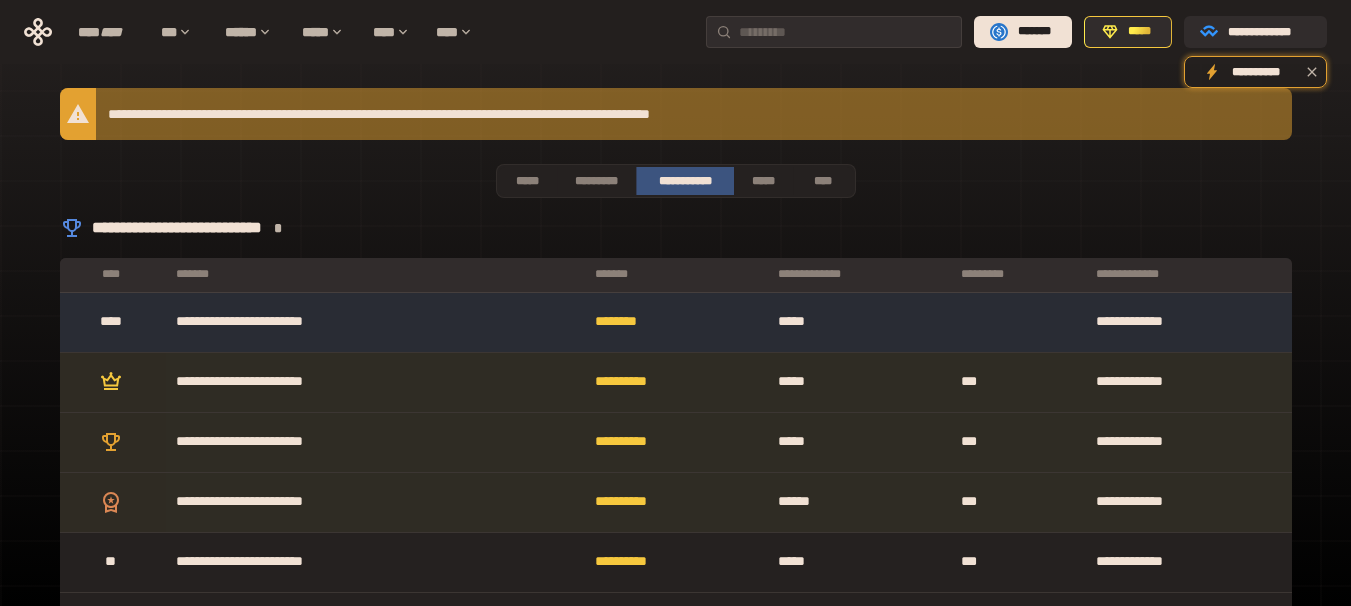 click on "*" at bounding box center (278, 228) 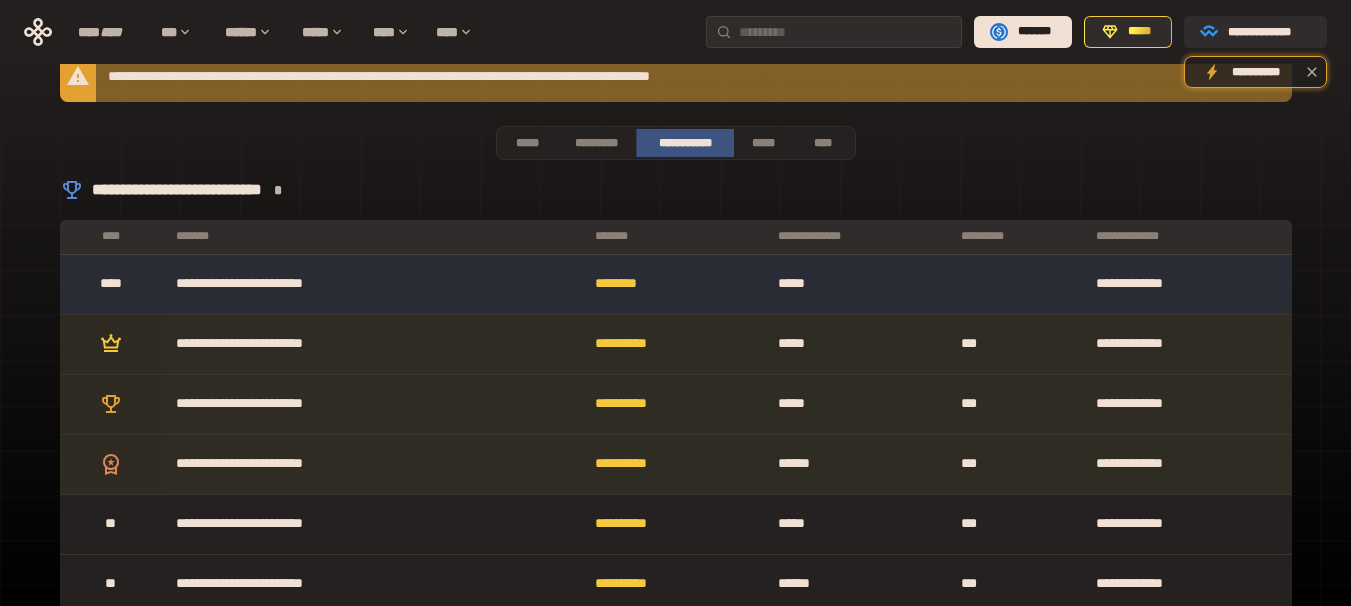 scroll, scrollTop: 0, scrollLeft: 0, axis: both 